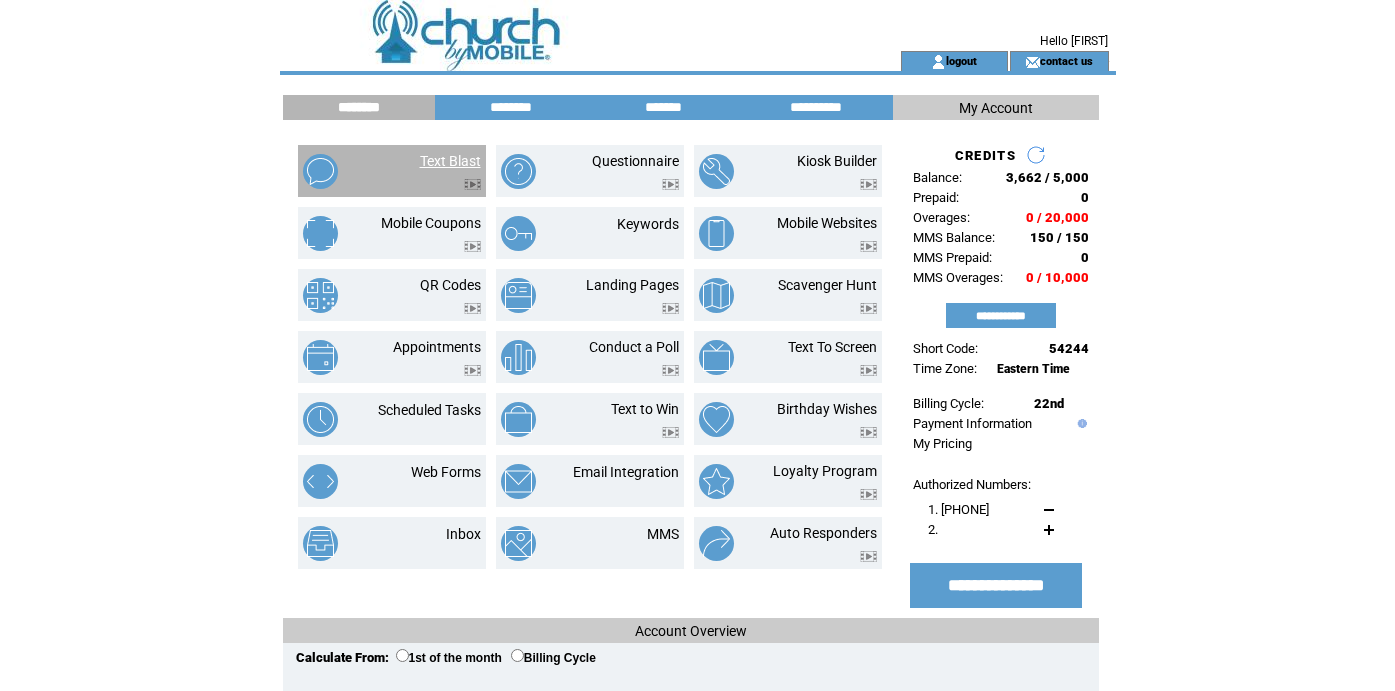 scroll, scrollTop: 0, scrollLeft: 0, axis: both 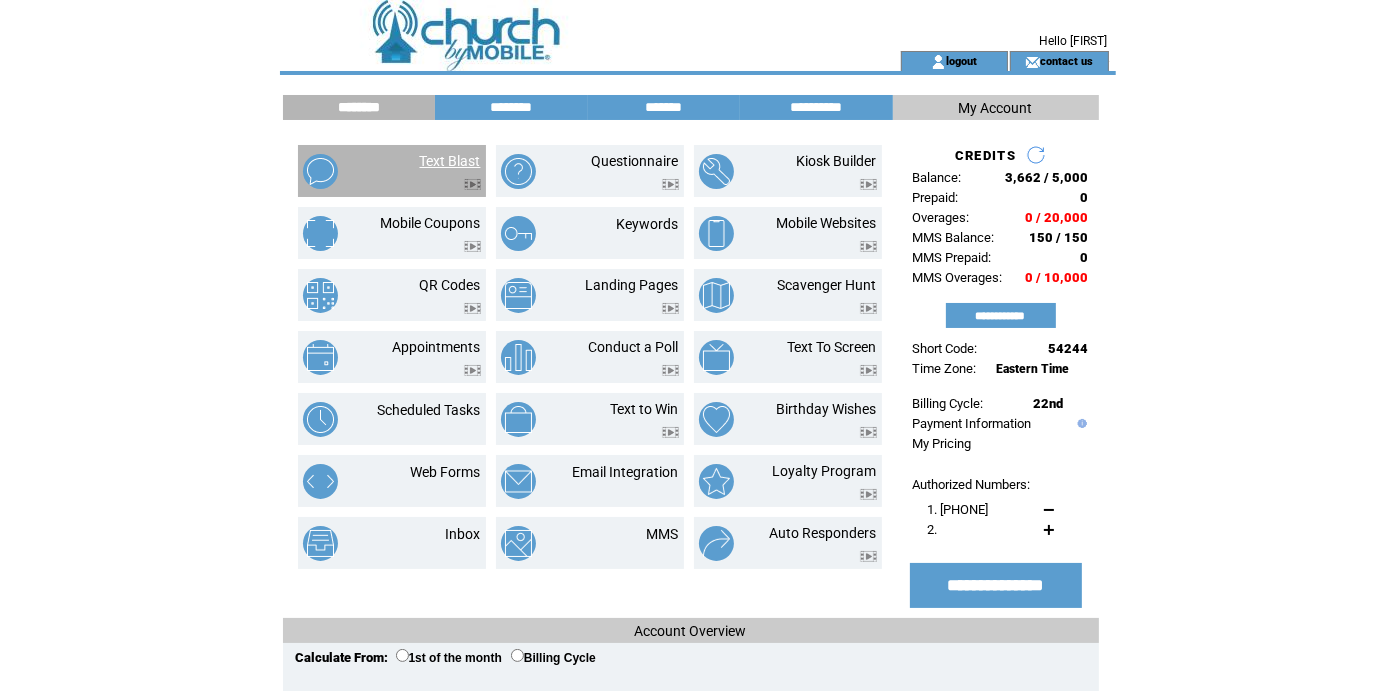 click on "Text Blast" at bounding box center [450, 161] 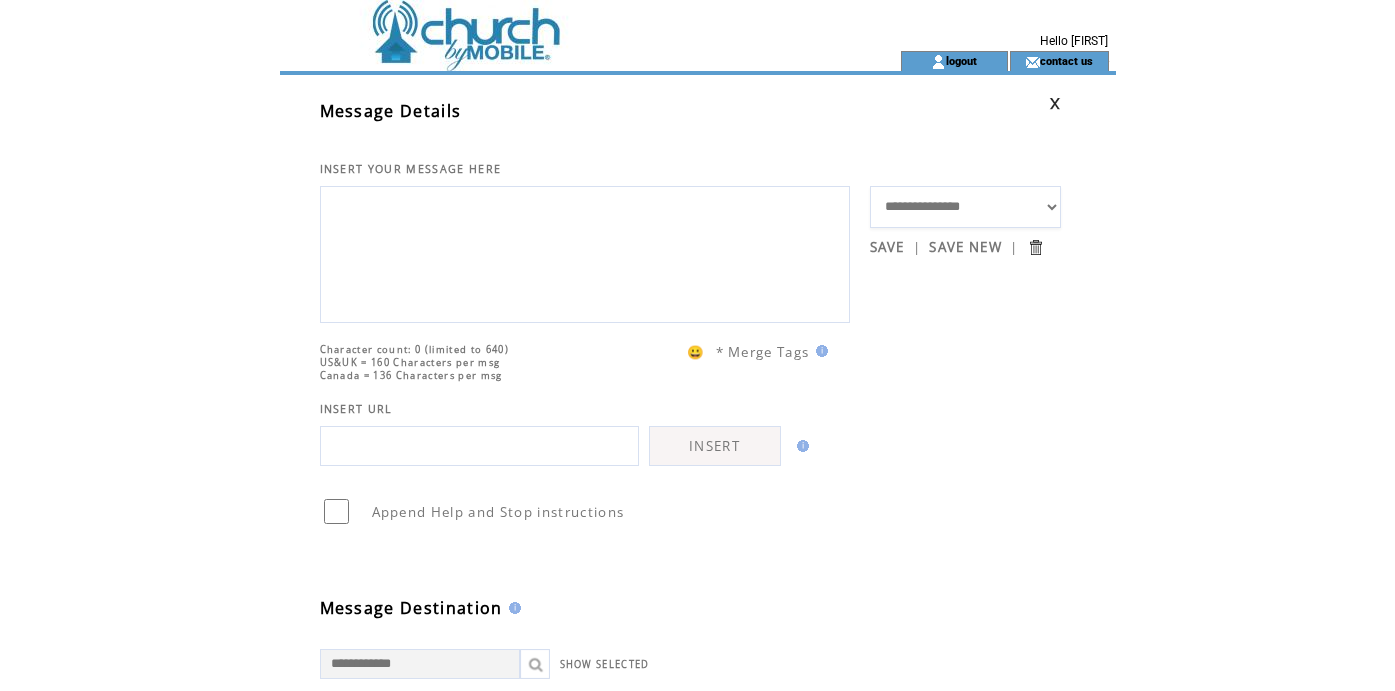 scroll, scrollTop: 0, scrollLeft: 0, axis: both 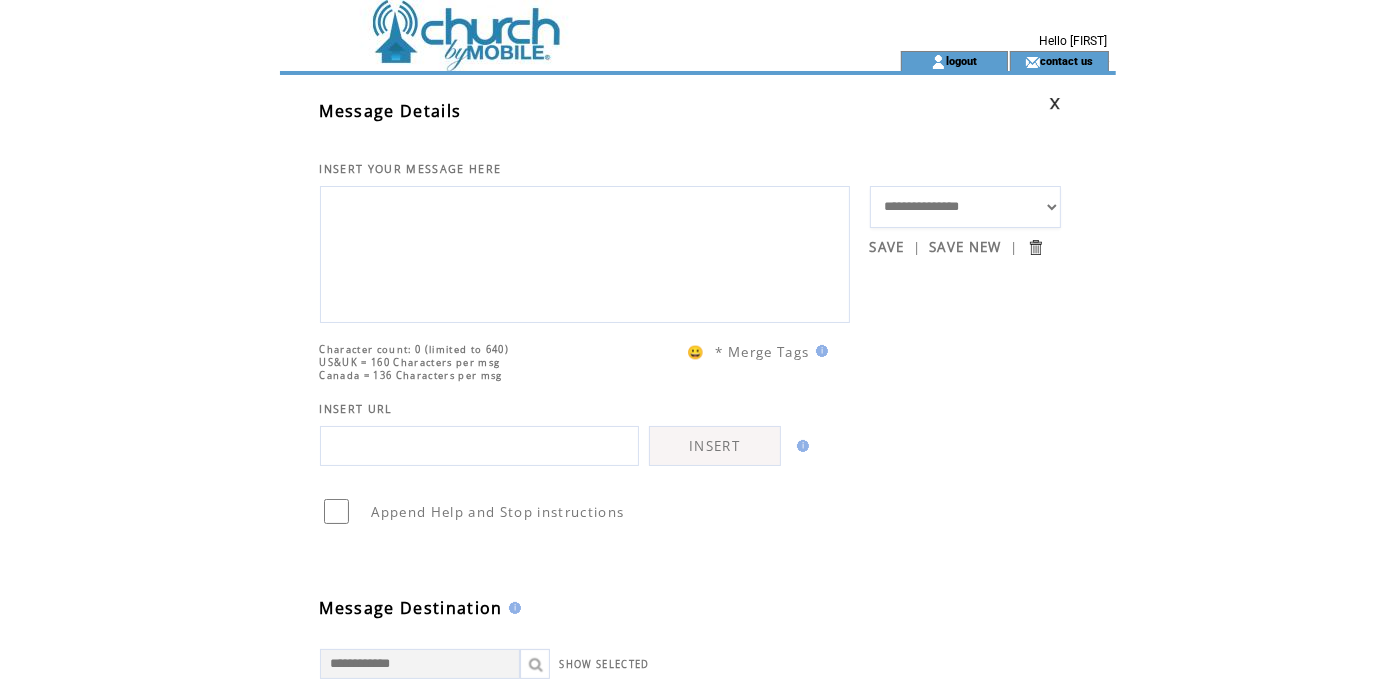 click on "**********" at bounding box center [966, 207] 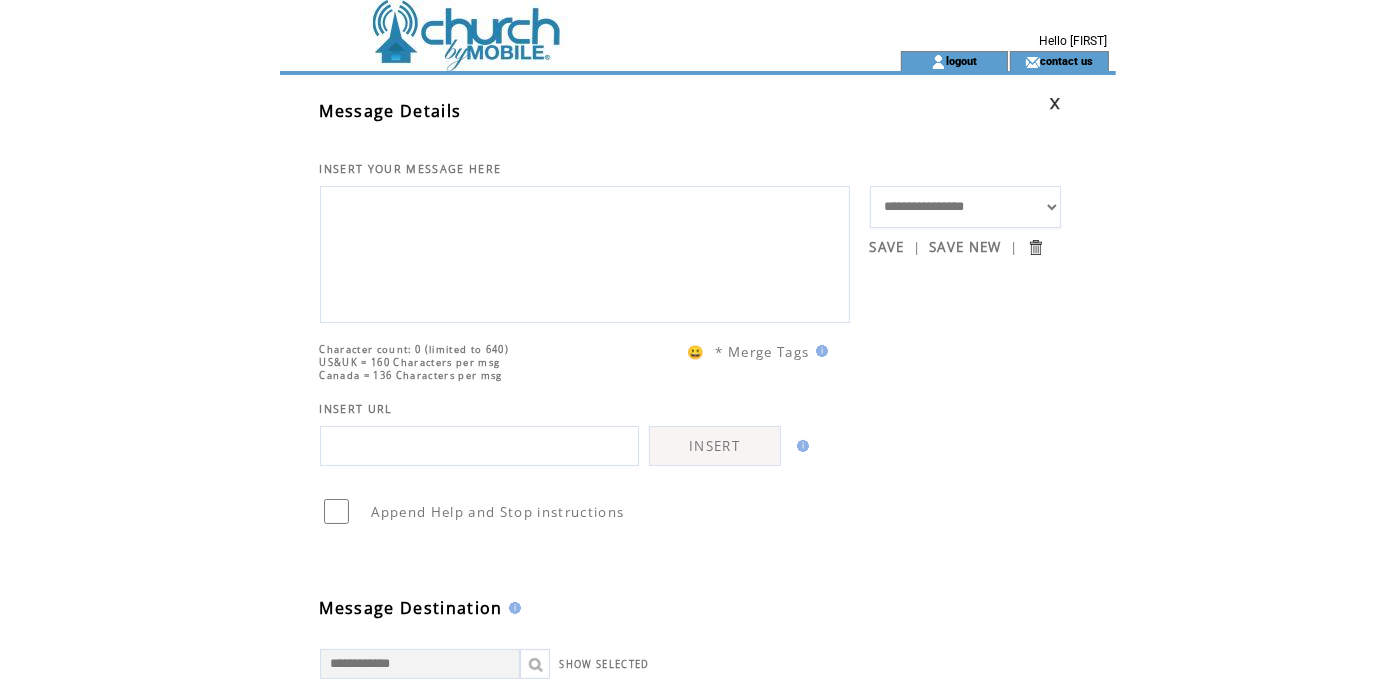 click on "**********" at bounding box center [966, 207] 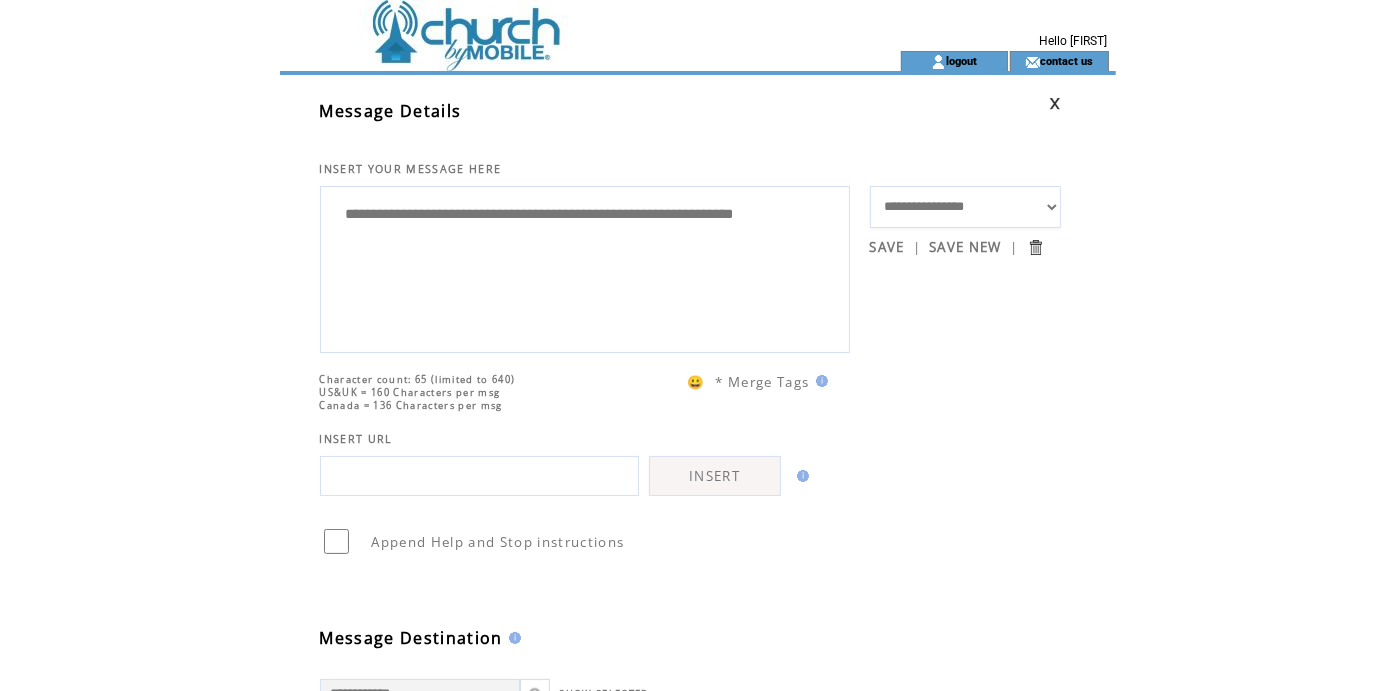 click at bounding box center (479, 476) 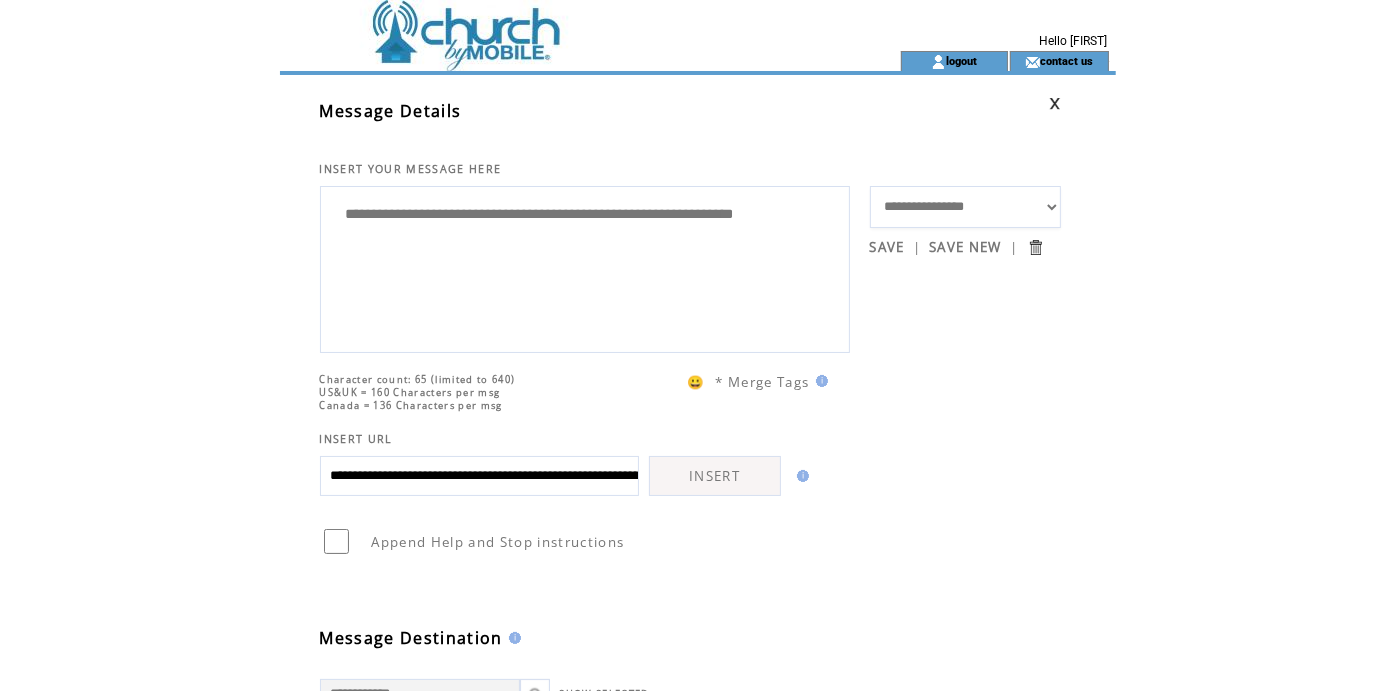 scroll, scrollTop: 0, scrollLeft: 335, axis: horizontal 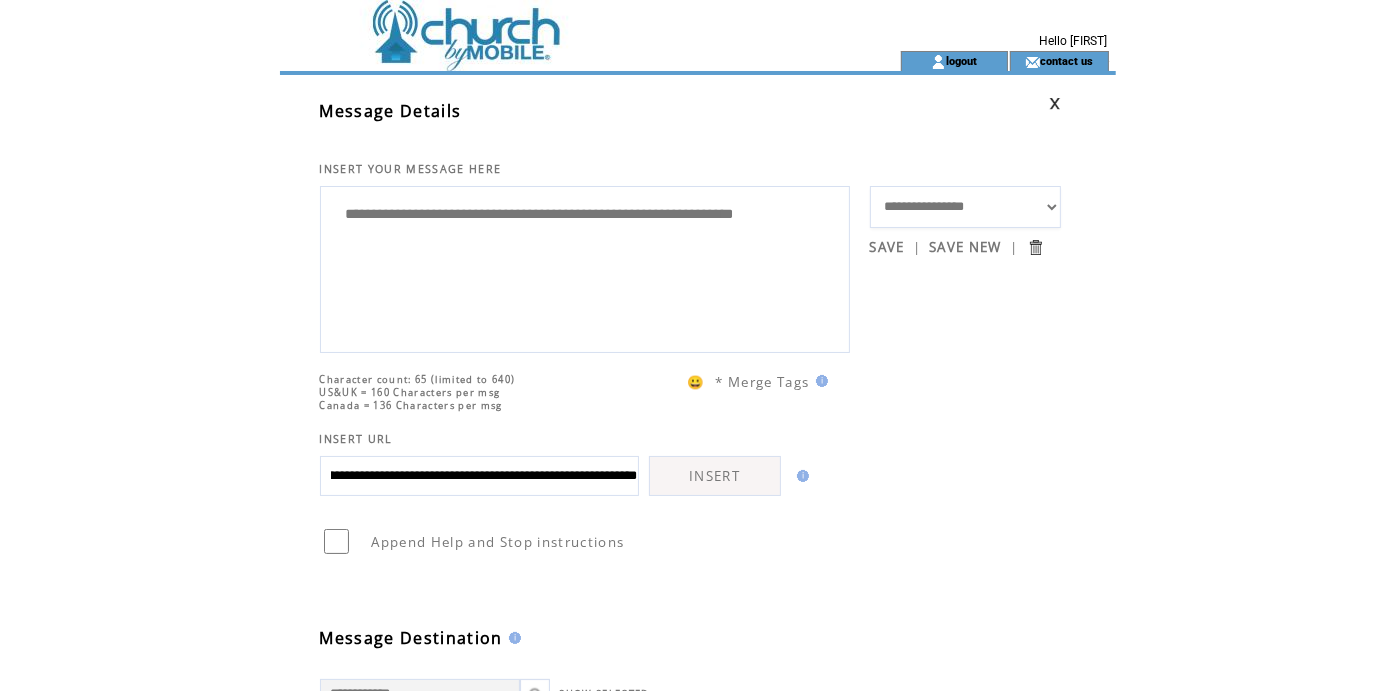 type on "**********" 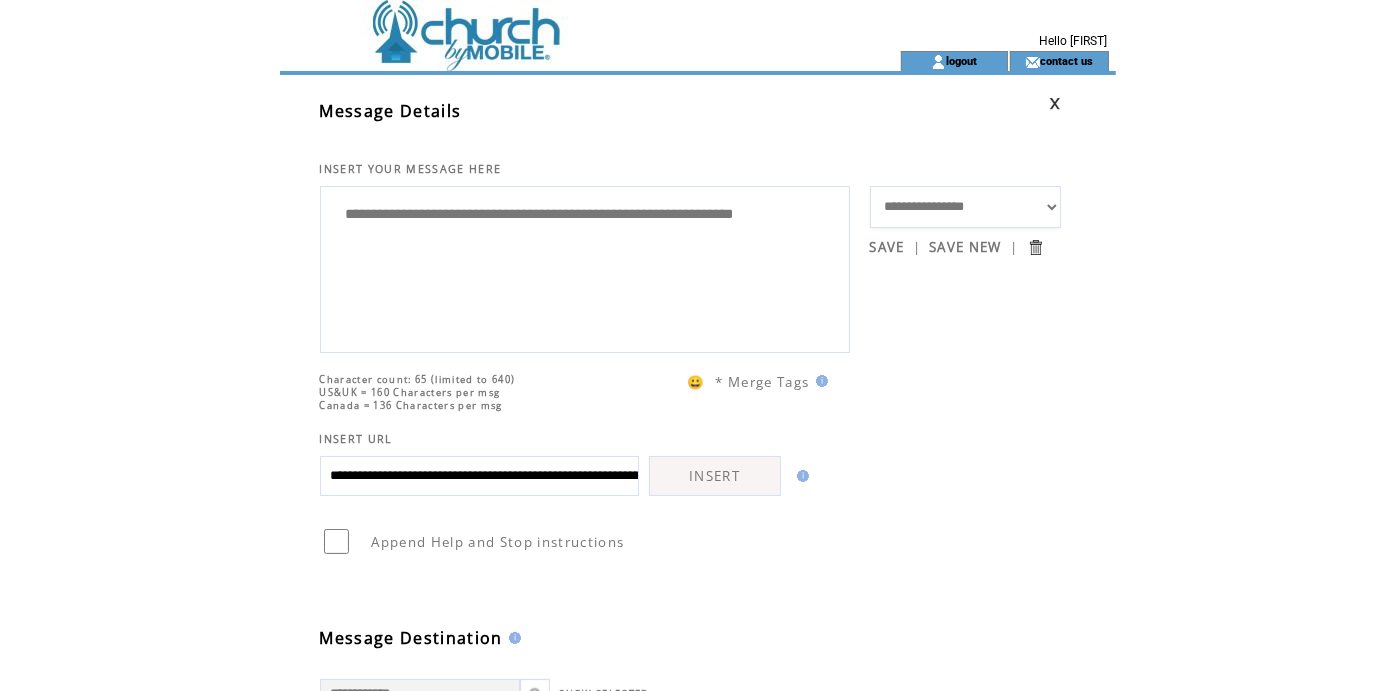 click on "**********" at bounding box center (585, 267) 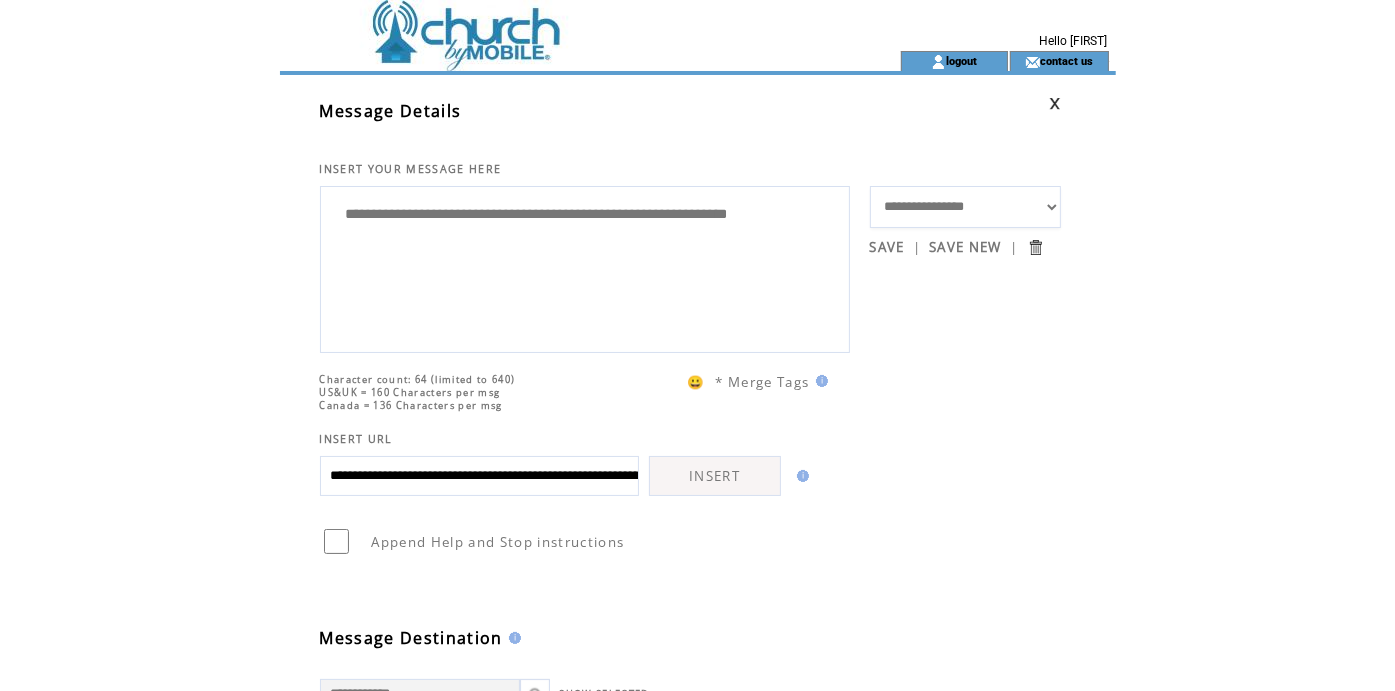 click on "**********" at bounding box center (585, 267) 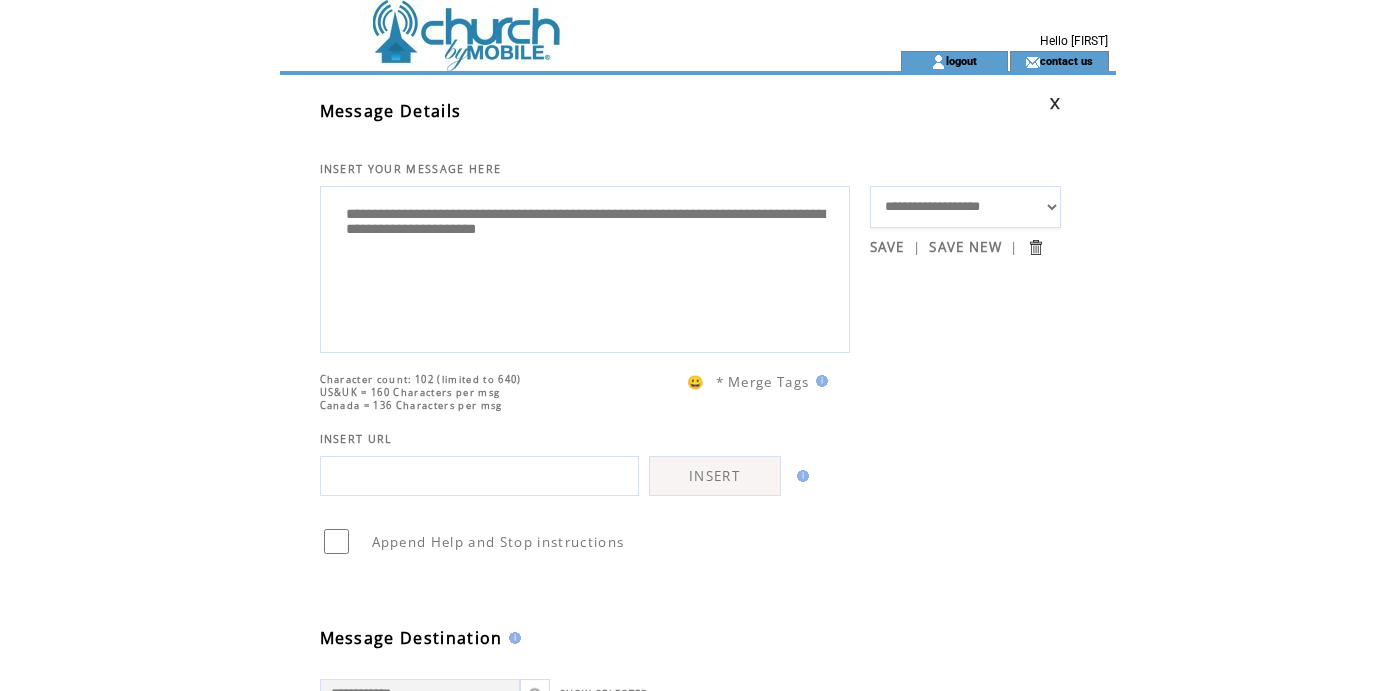scroll, scrollTop: 0, scrollLeft: 0, axis: both 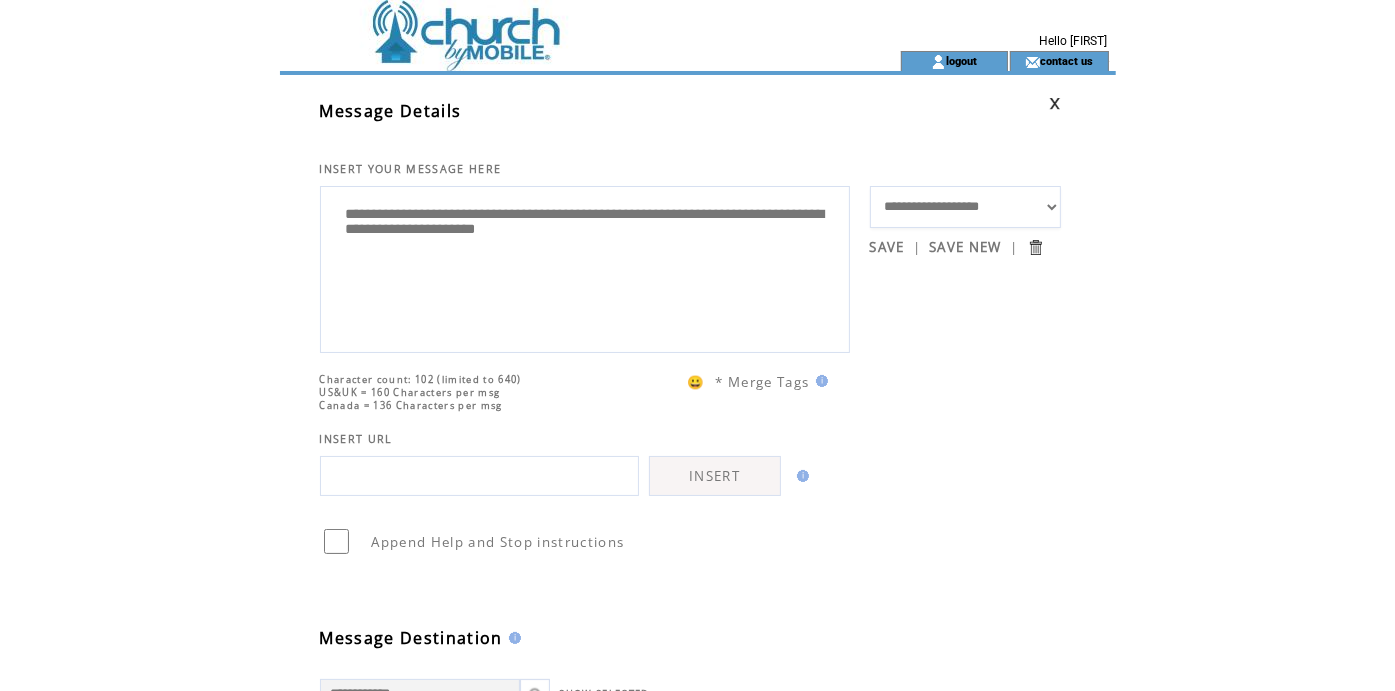 click on "**********" at bounding box center [585, 267] 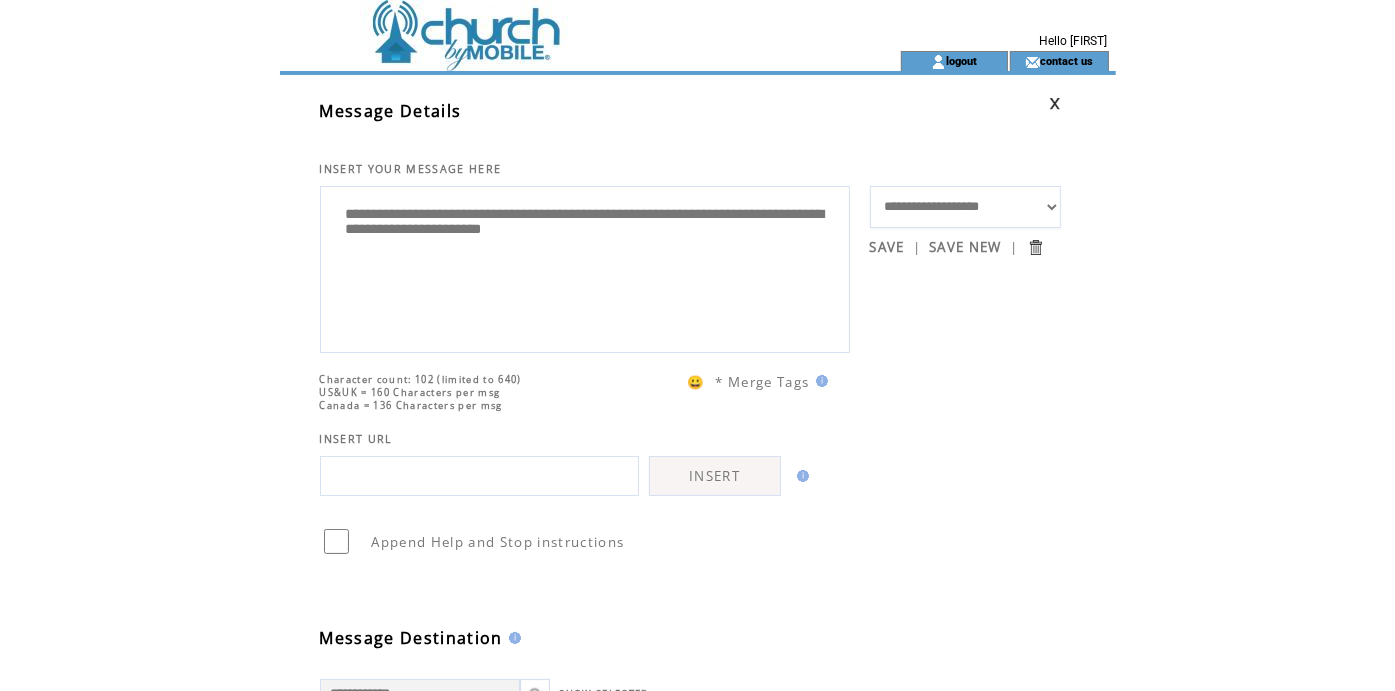 paste on "**********" 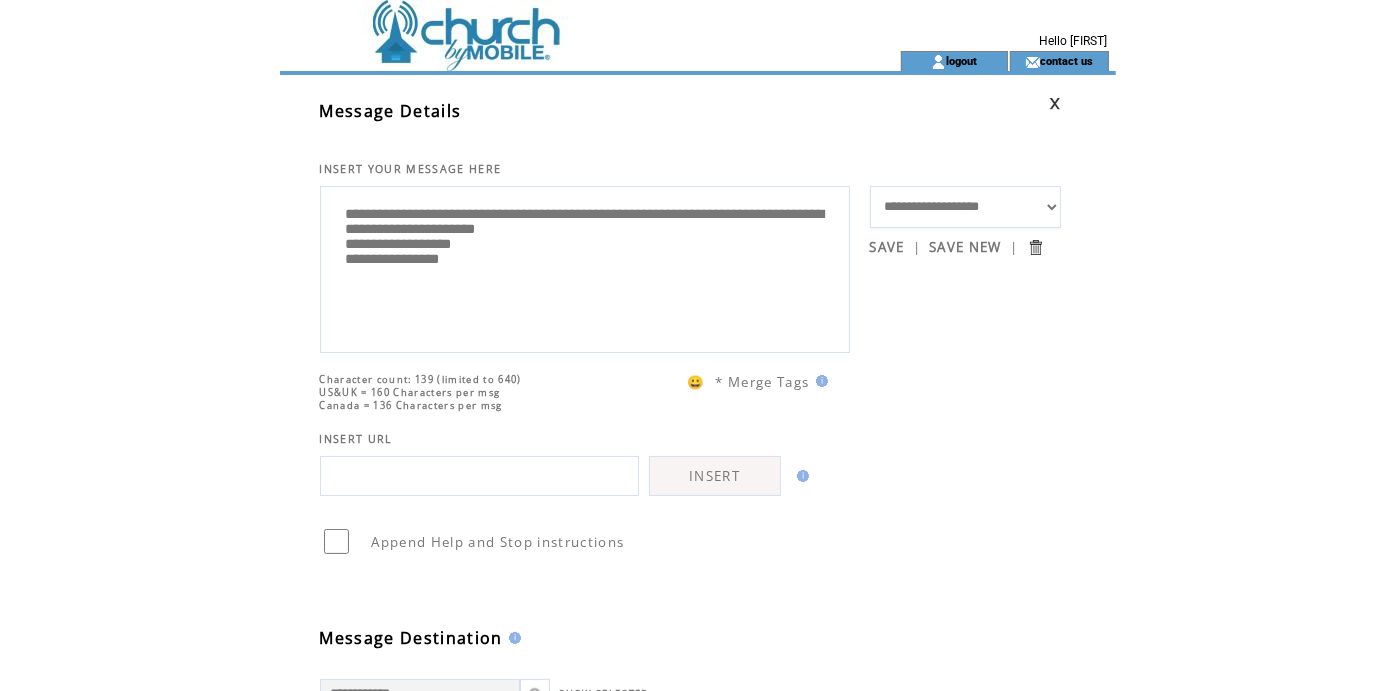 click on "**********" at bounding box center [585, 267] 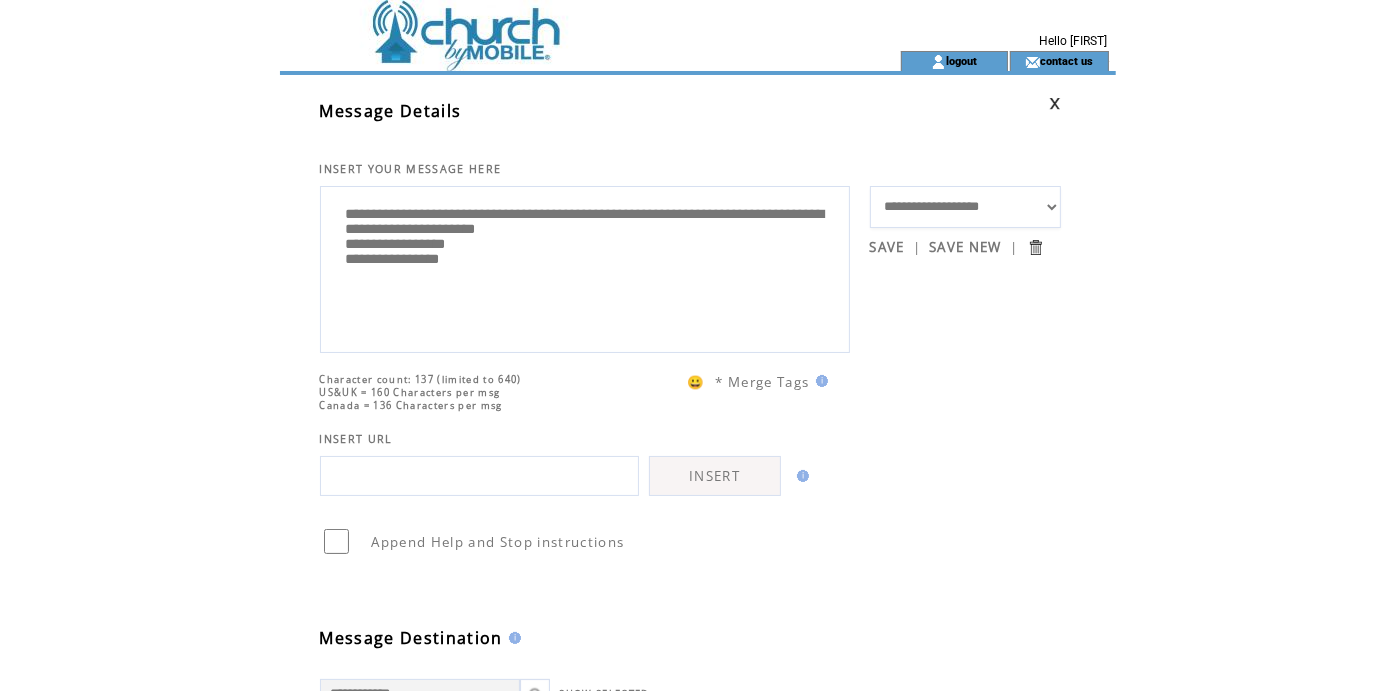 scroll, scrollTop: 600, scrollLeft: 0, axis: vertical 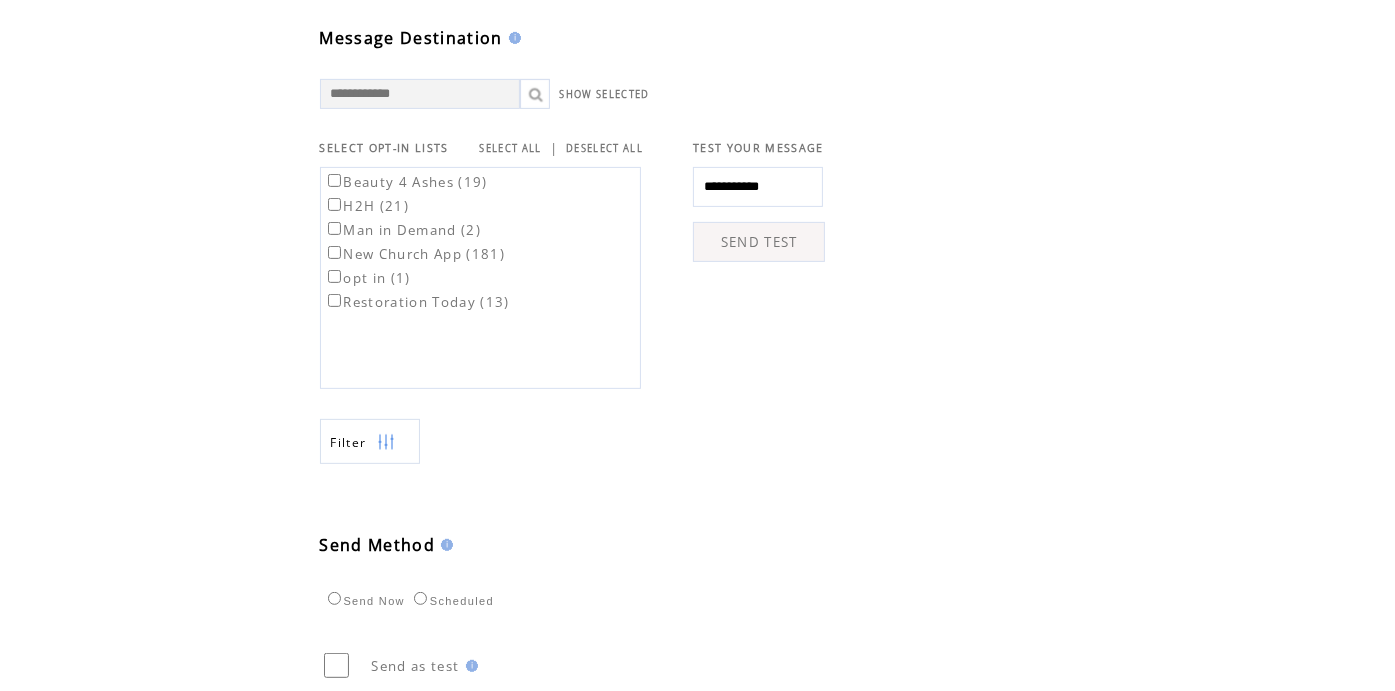type on "**********" 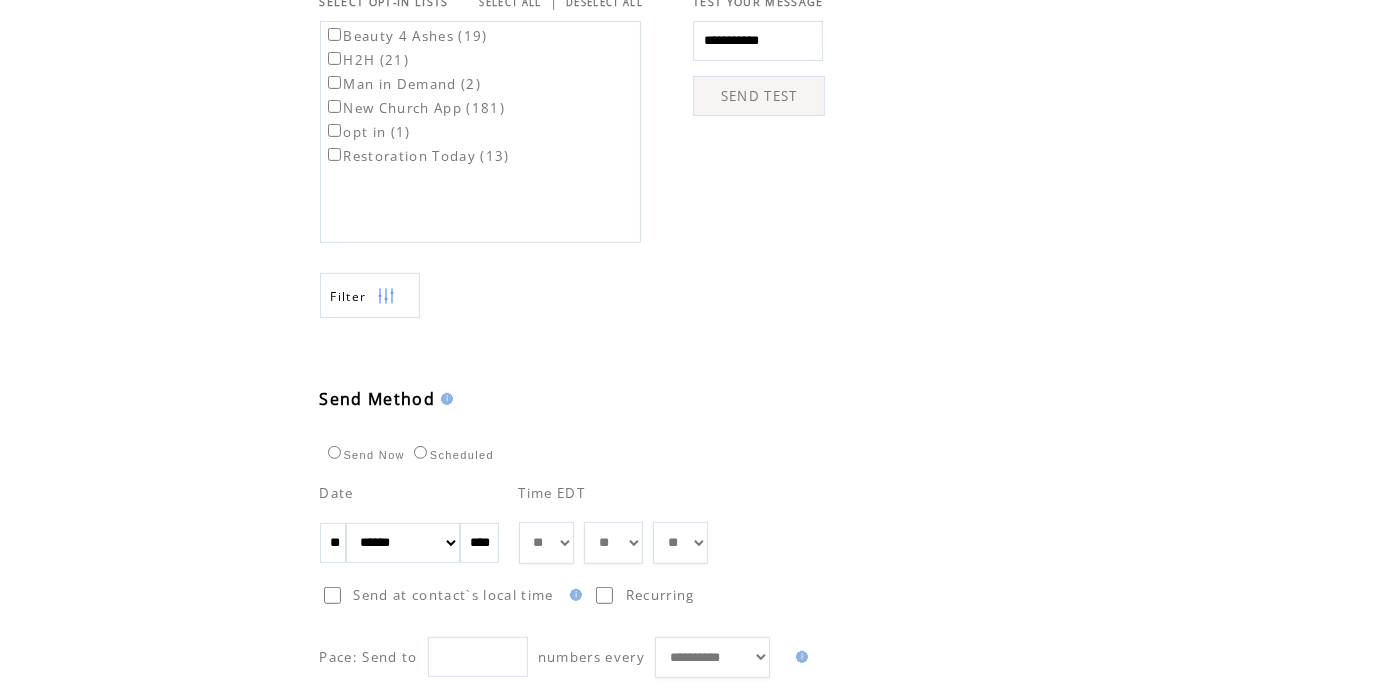 drag, startPoint x: 352, startPoint y: 545, endPoint x: 336, endPoint y: 541, distance: 16.492422 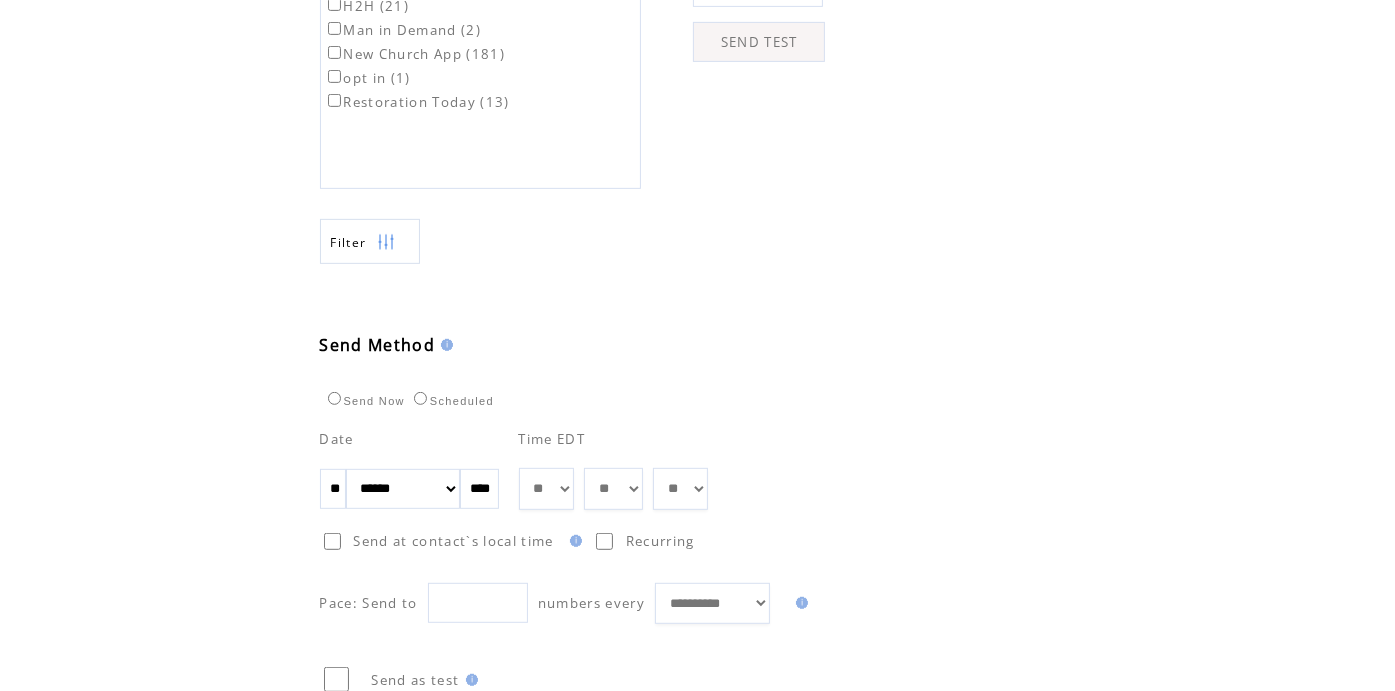 scroll, scrollTop: 960, scrollLeft: 0, axis: vertical 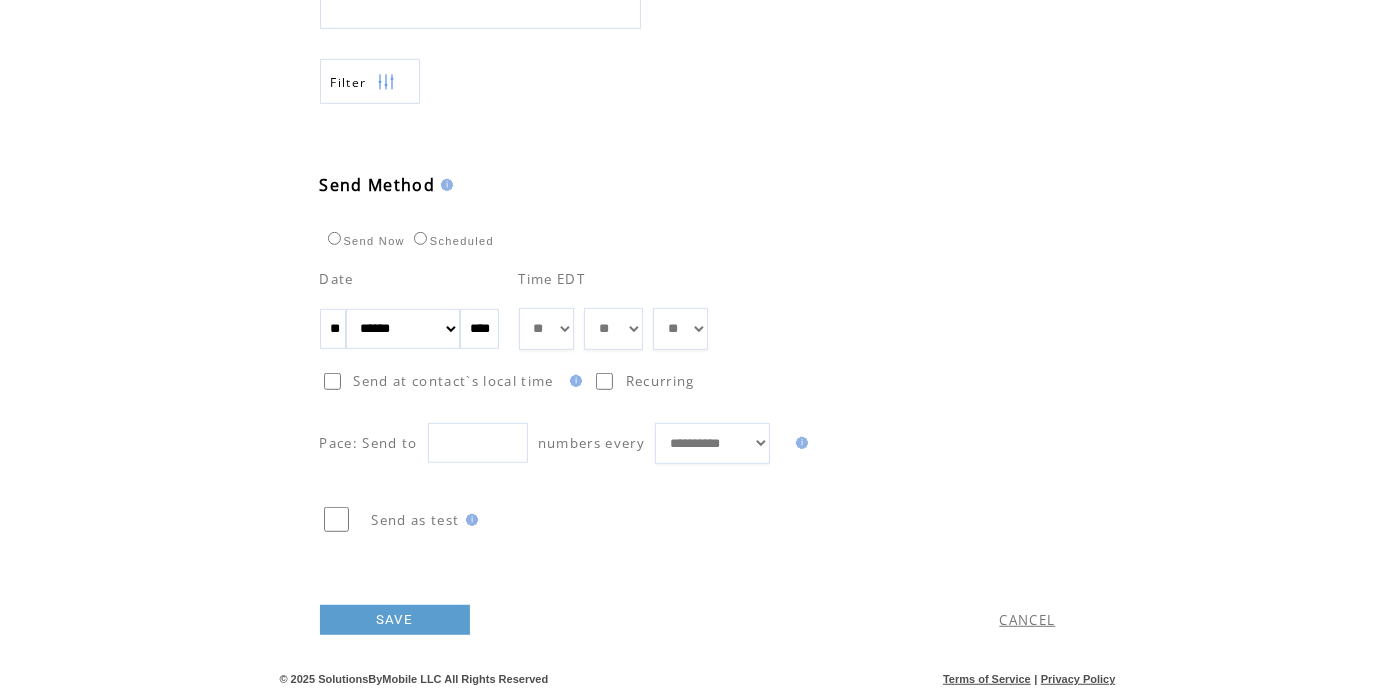 click on "SAVE" at bounding box center [395, 620] 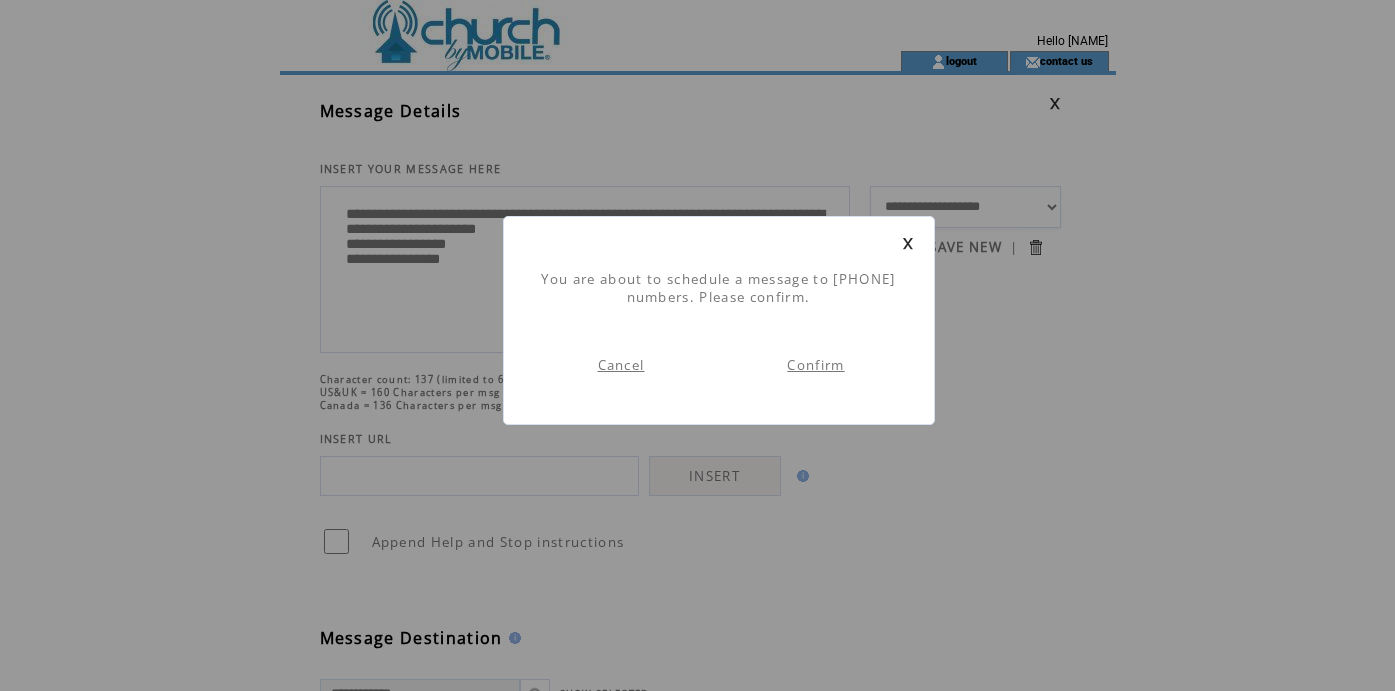 scroll, scrollTop: 0, scrollLeft: 0, axis: both 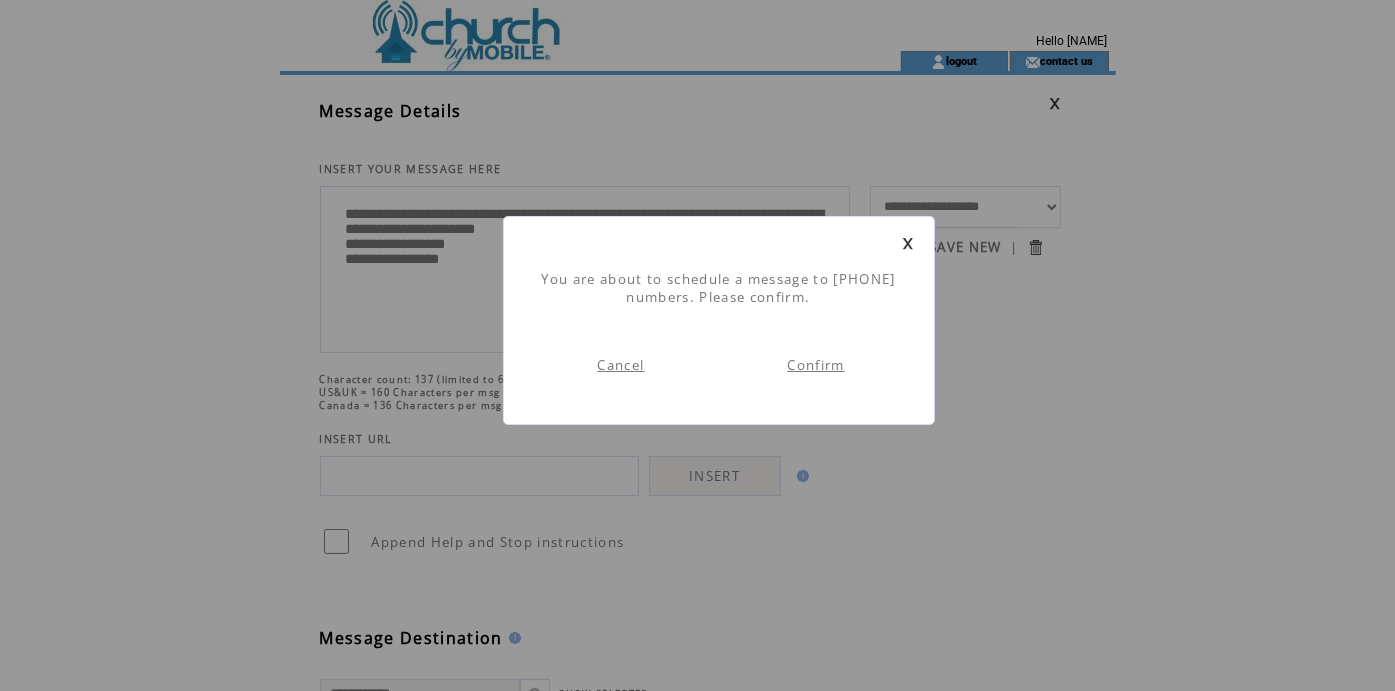 click on "Confirm" at bounding box center (815, 365) 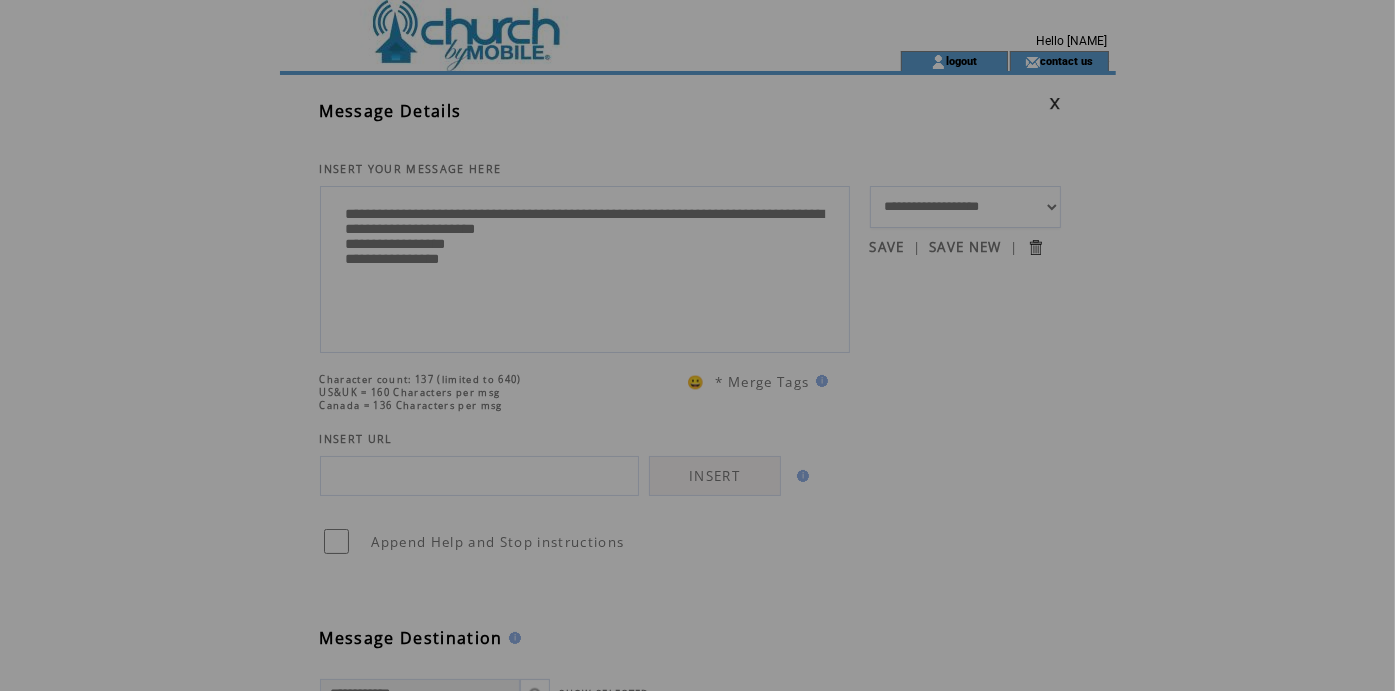 scroll, scrollTop: 0, scrollLeft: 0, axis: both 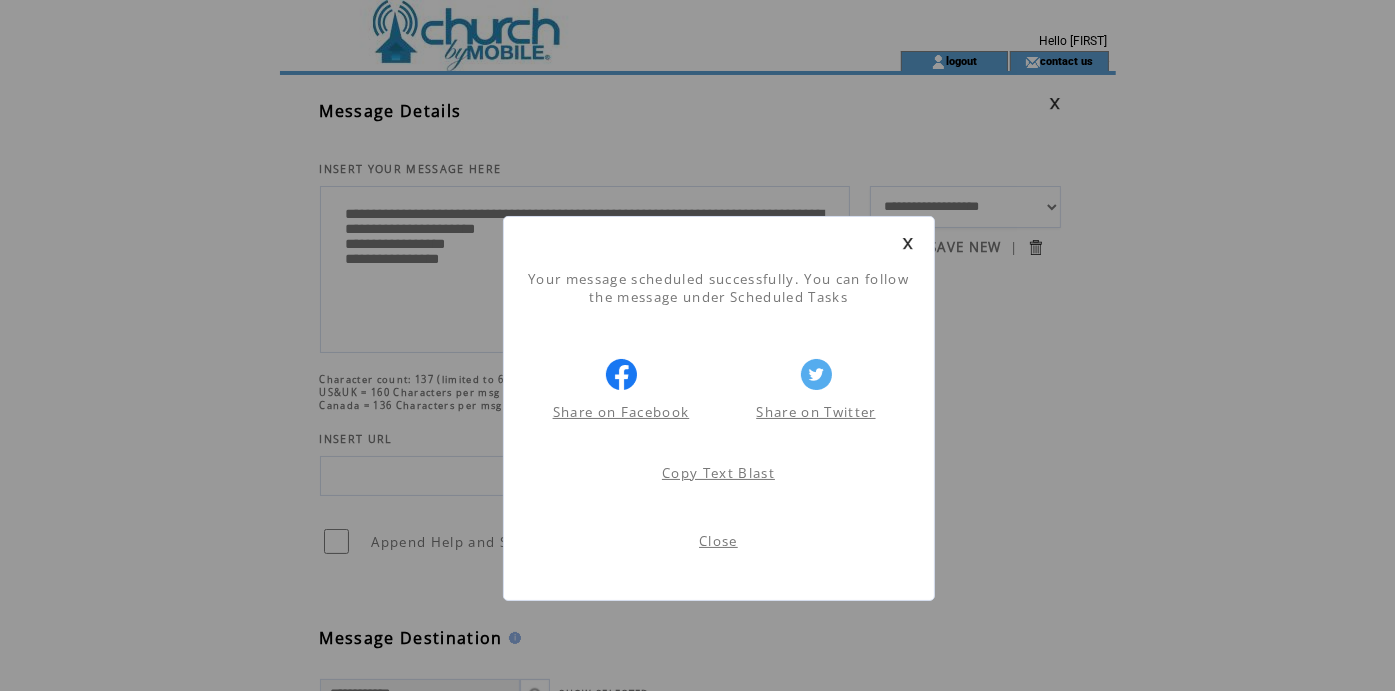 click on "Close" at bounding box center (718, 541) 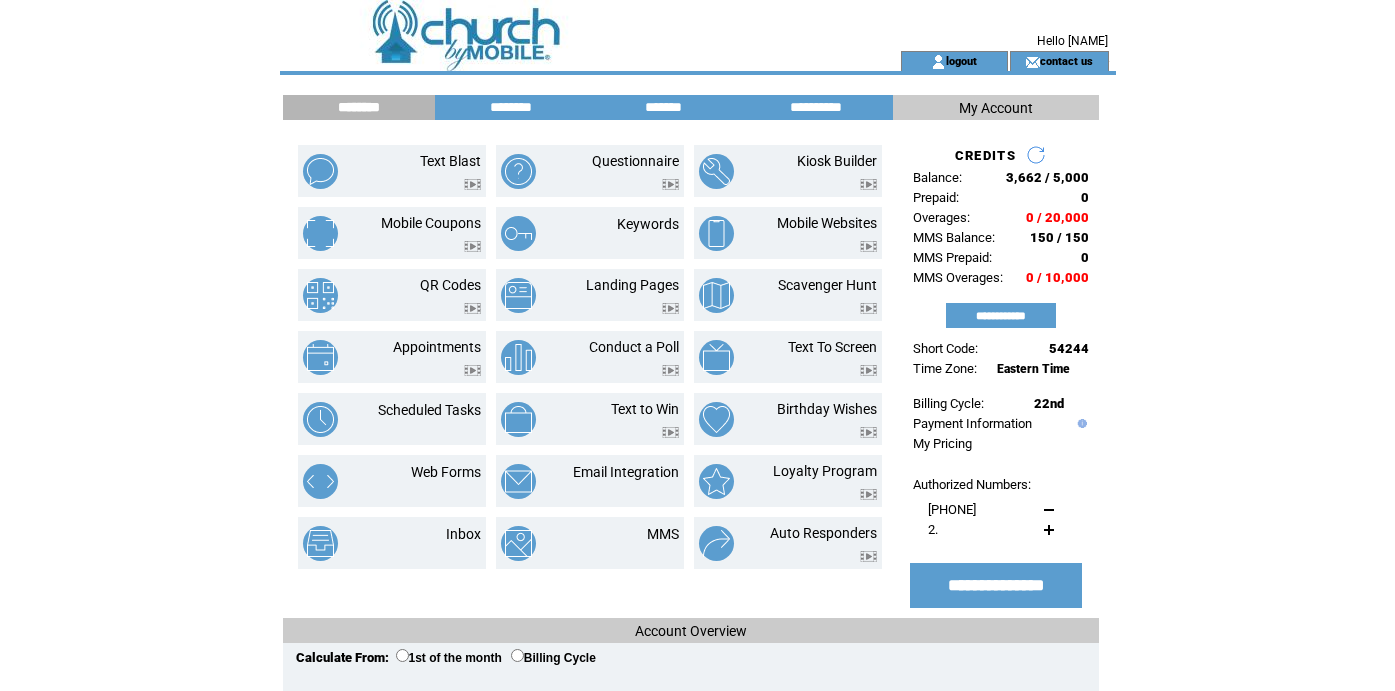 scroll, scrollTop: 0, scrollLeft: 0, axis: both 